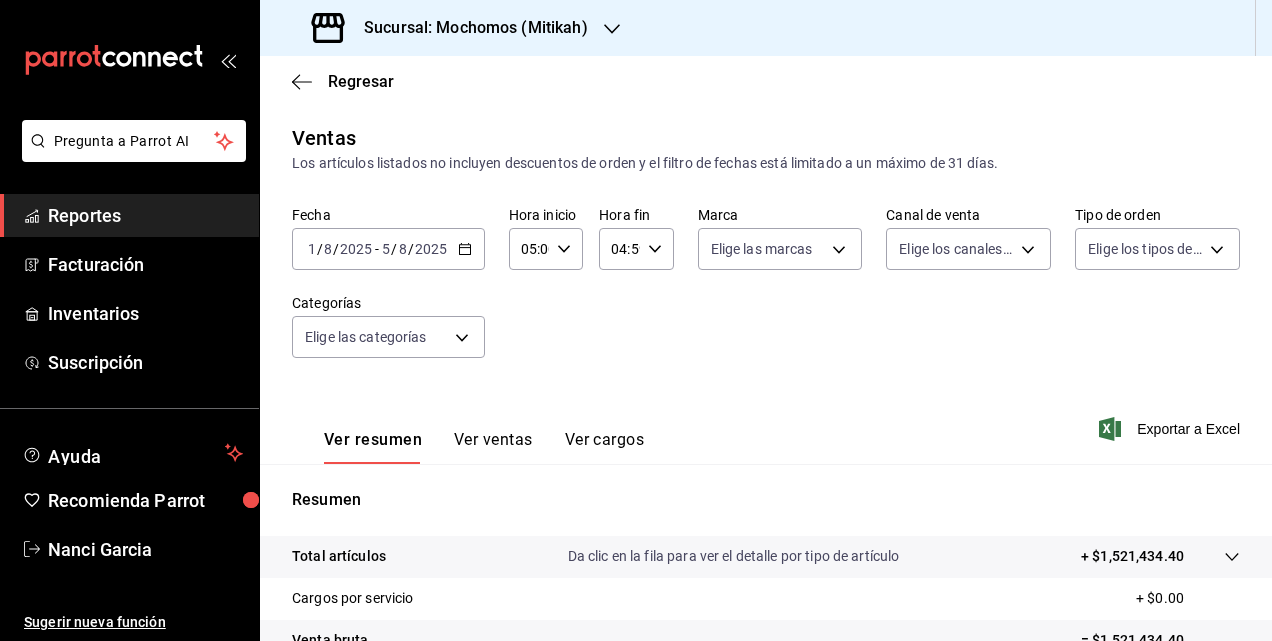 scroll, scrollTop: 0, scrollLeft: 0, axis: both 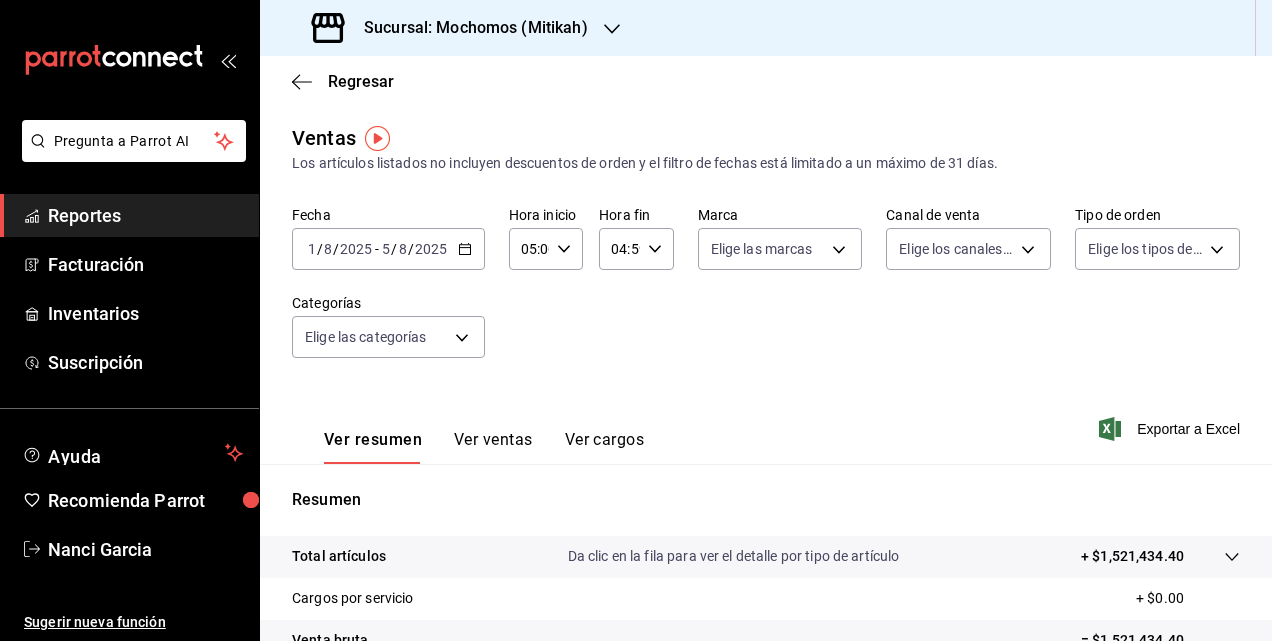 click on "[DATE] [DATE] - [DATE] [DATE]" at bounding box center [388, 249] 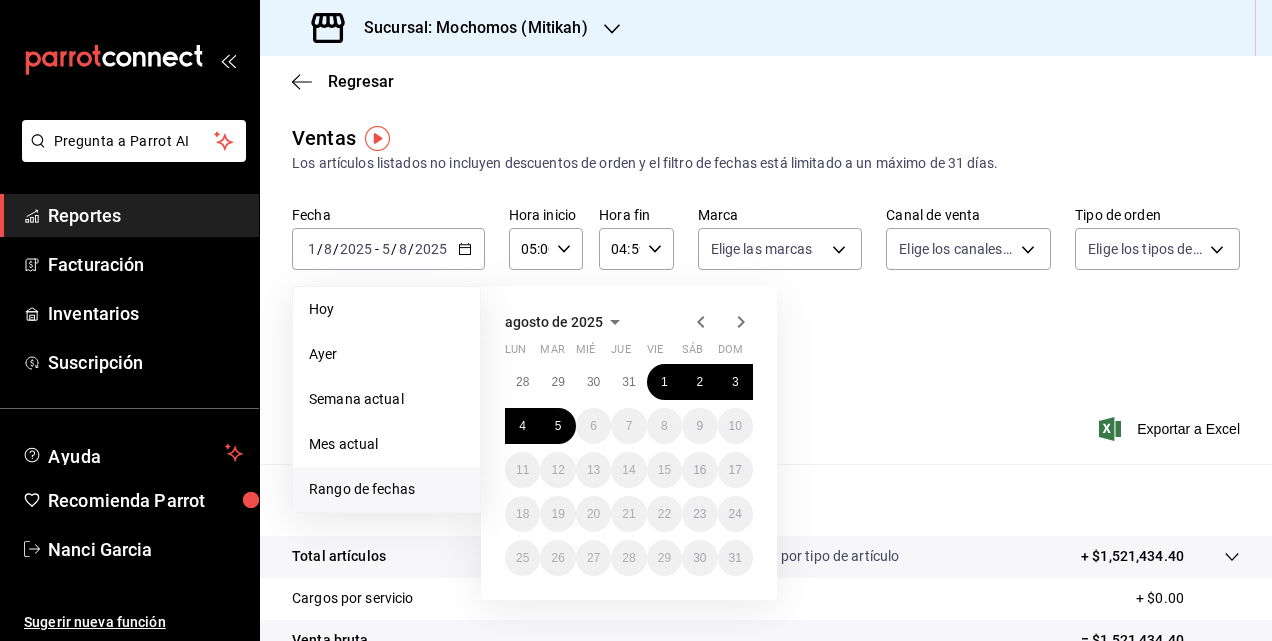 click 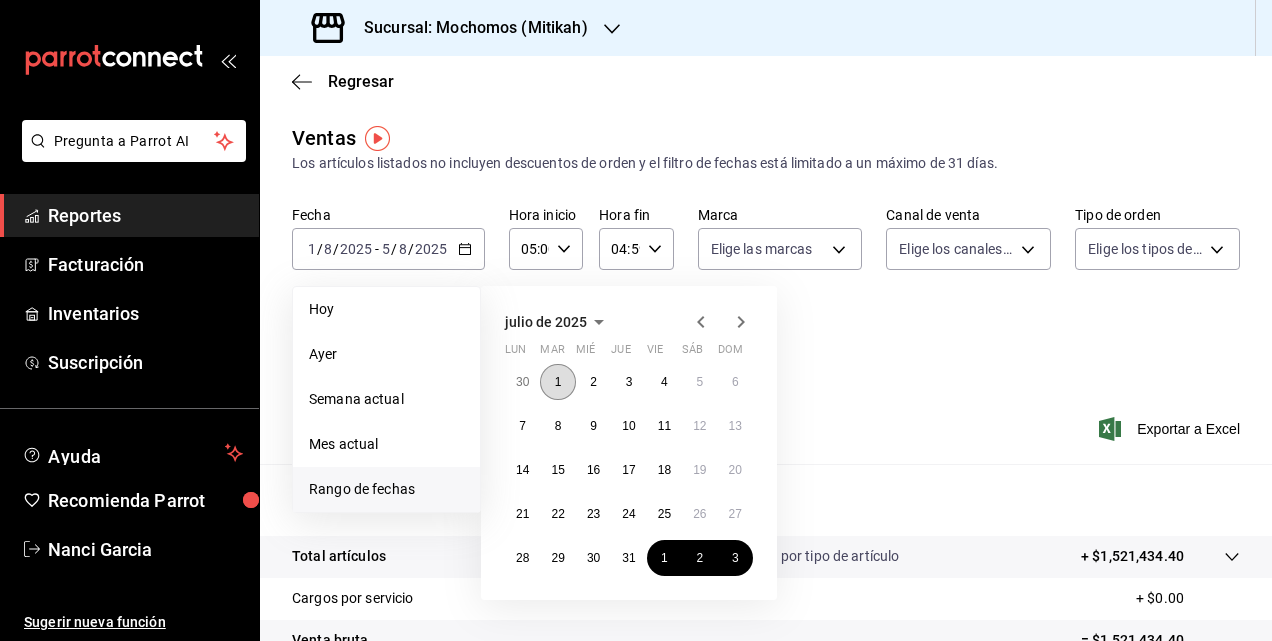 click on "1" at bounding box center (557, 382) 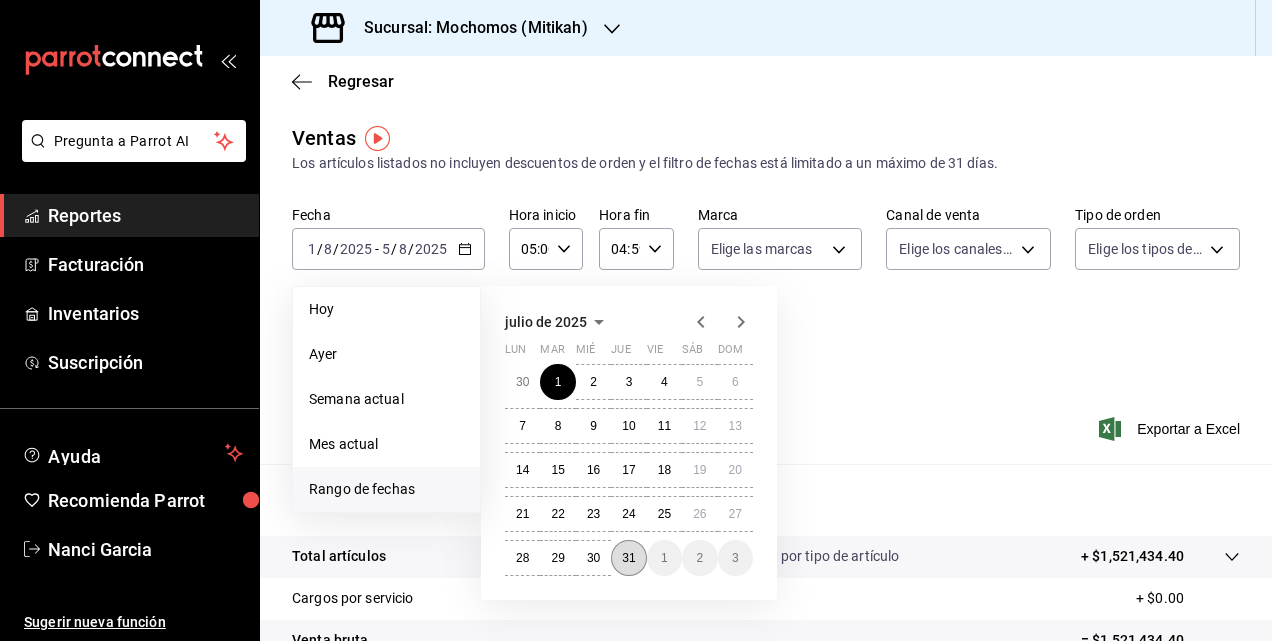 click on "31" at bounding box center (628, 558) 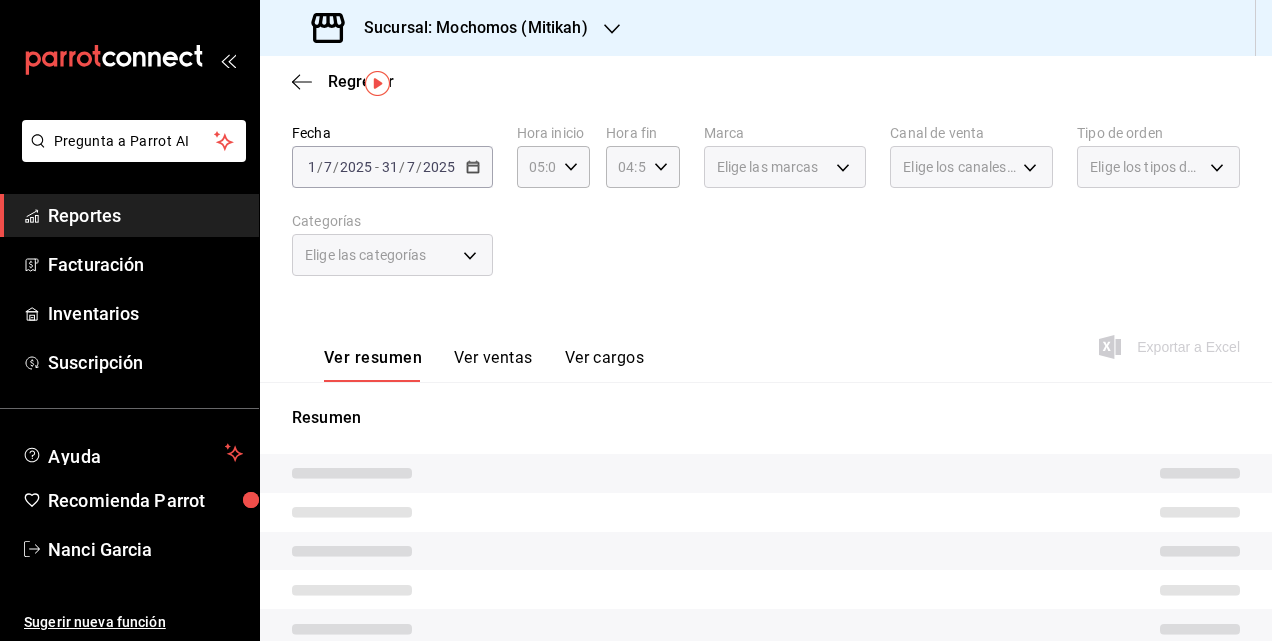 scroll, scrollTop: 100, scrollLeft: 0, axis: vertical 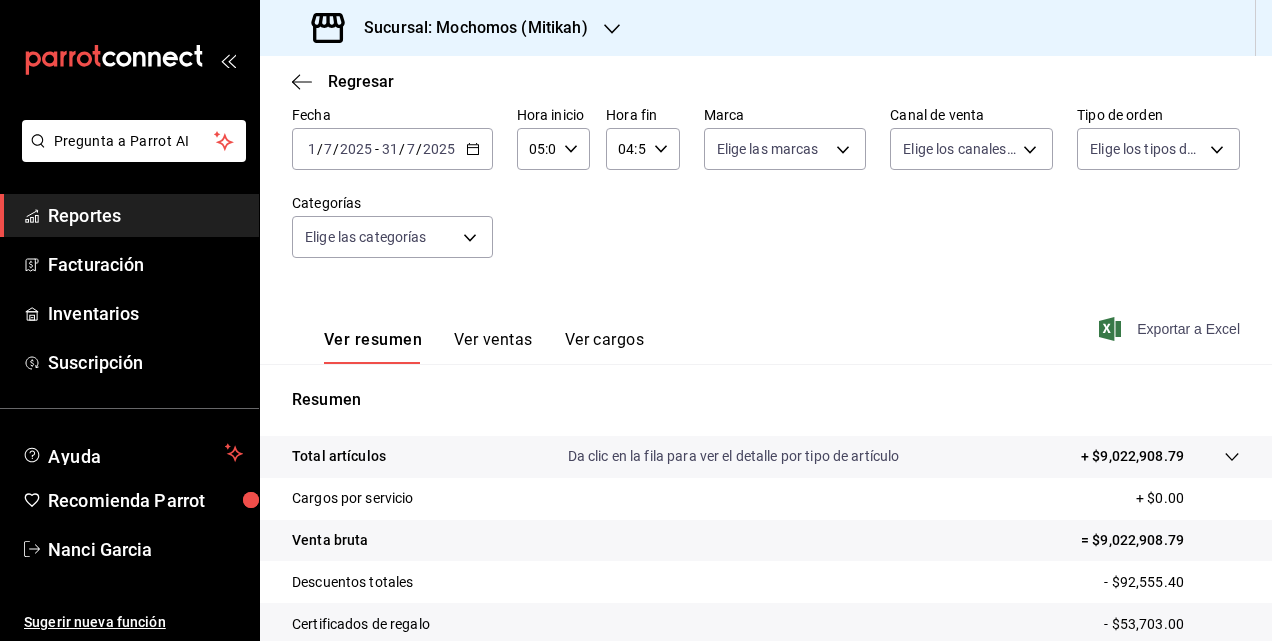 click on "Exportar a Excel" at bounding box center (1171, 329) 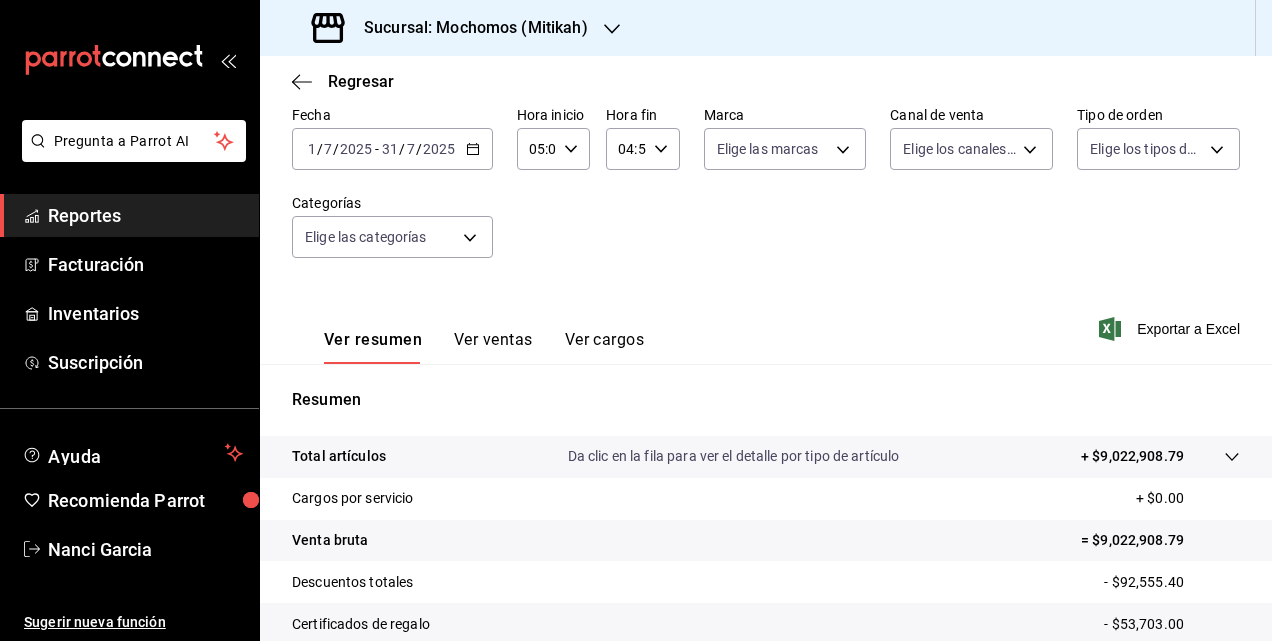 click 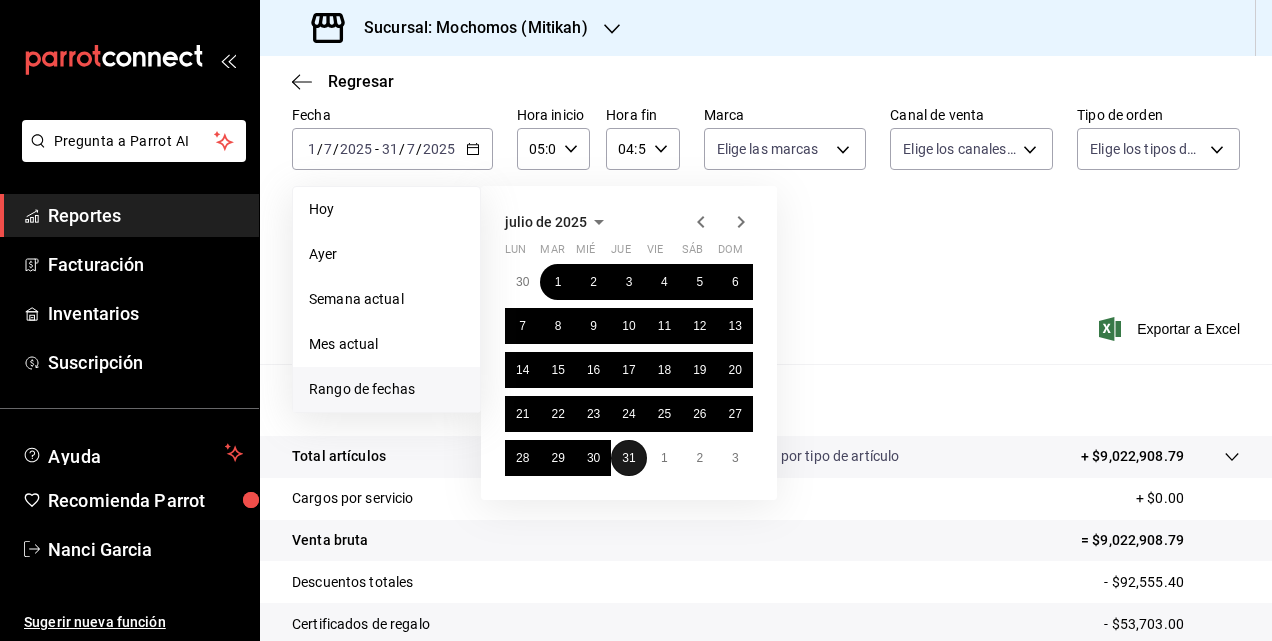 click on "31" at bounding box center [628, 458] 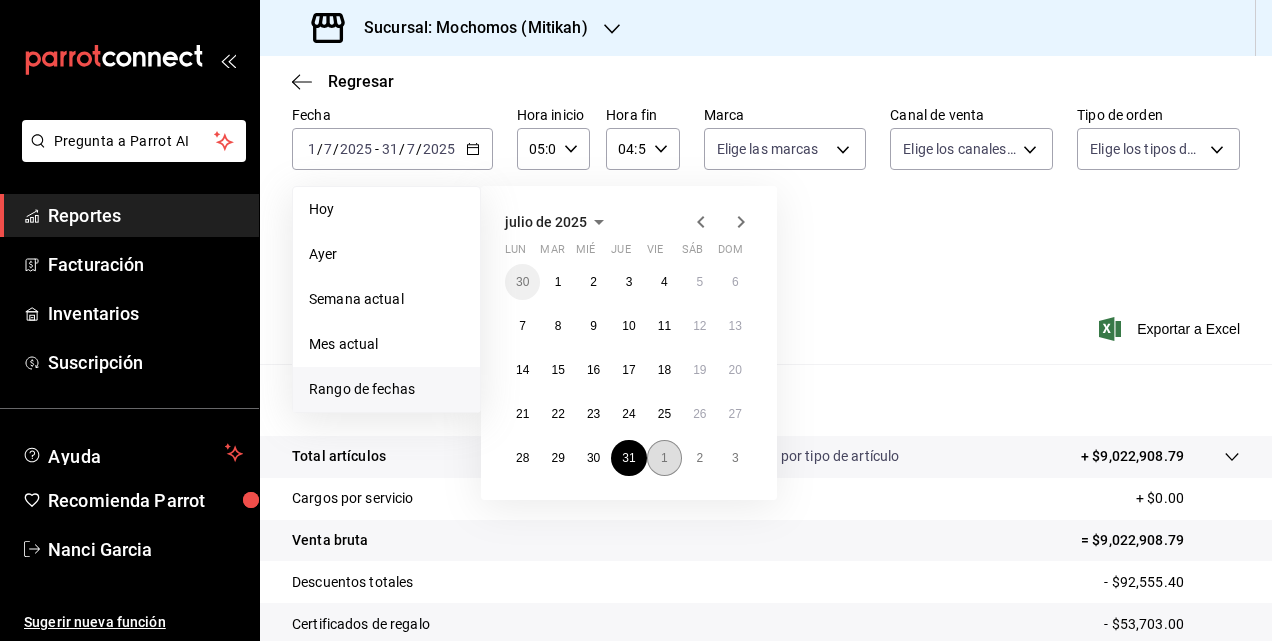 click on "1" at bounding box center (664, 458) 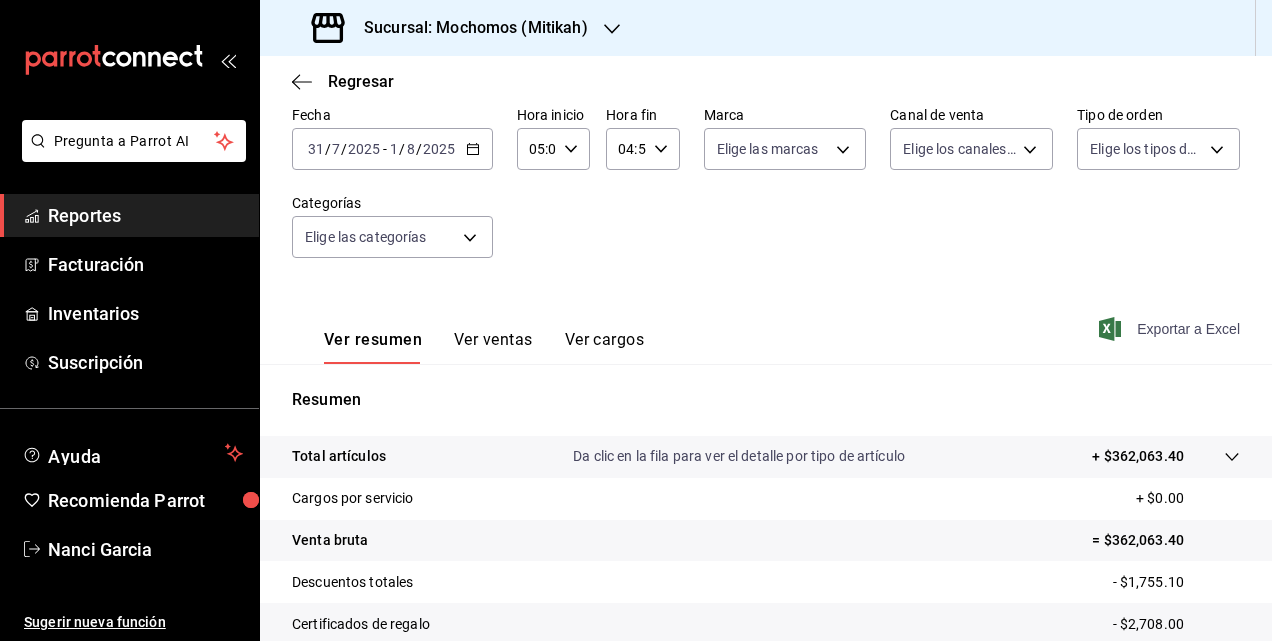 click on "Exportar a Excel" at bounding box center (1171, 329) 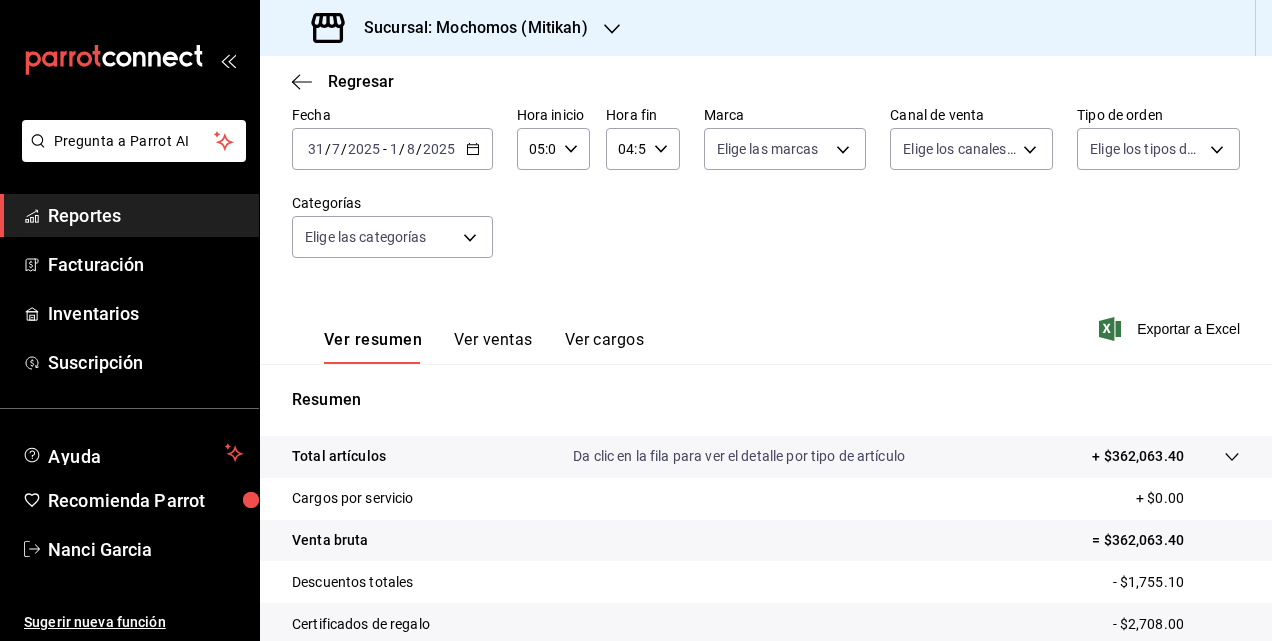 click on "Sucursal: Mochomos (Mitikah)" at bounding box center (452, 28) 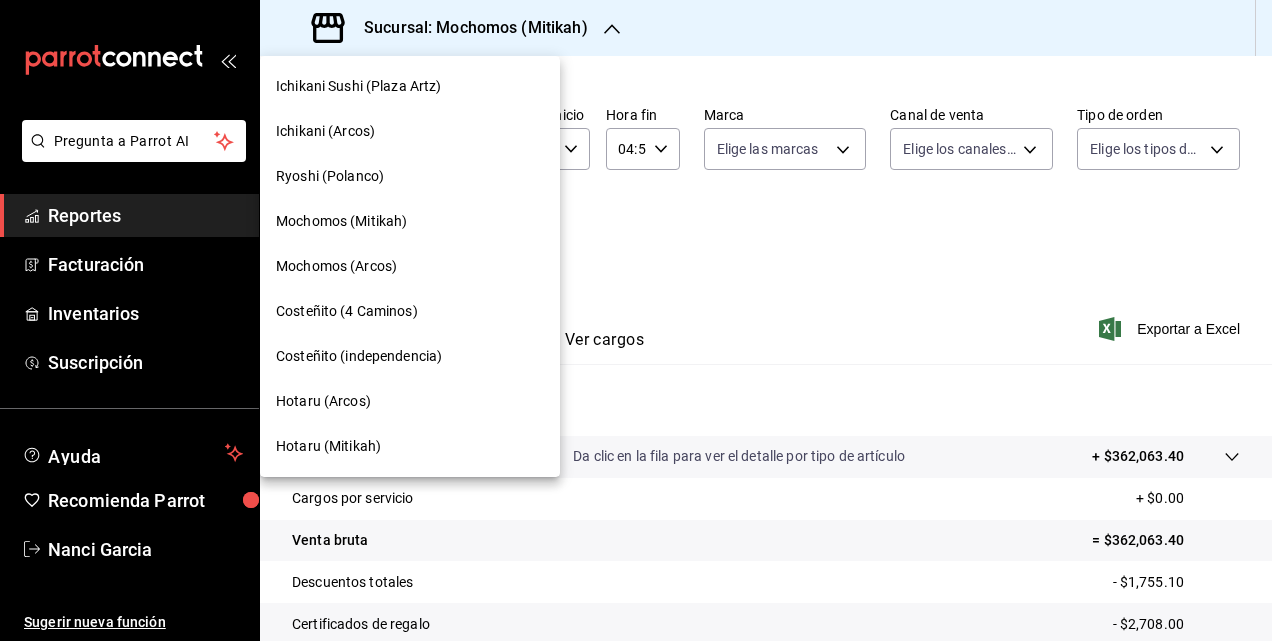 click on "Ryoshi (Polanco)" at bounding box center [330, 176] 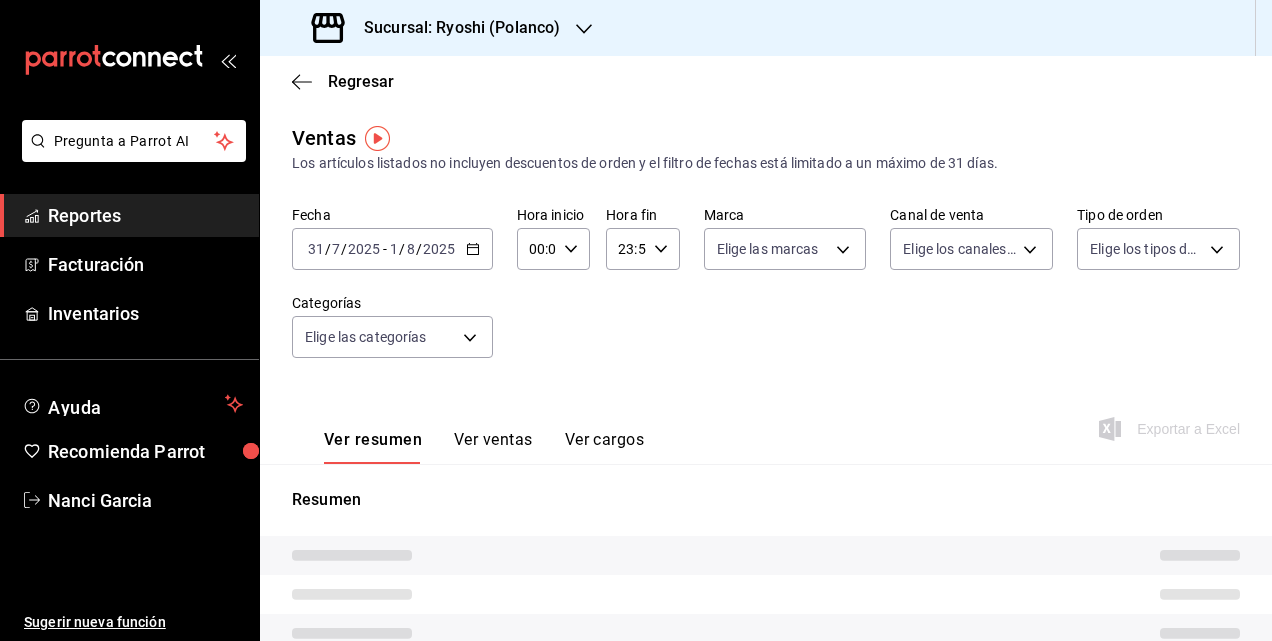 type on "05:00" 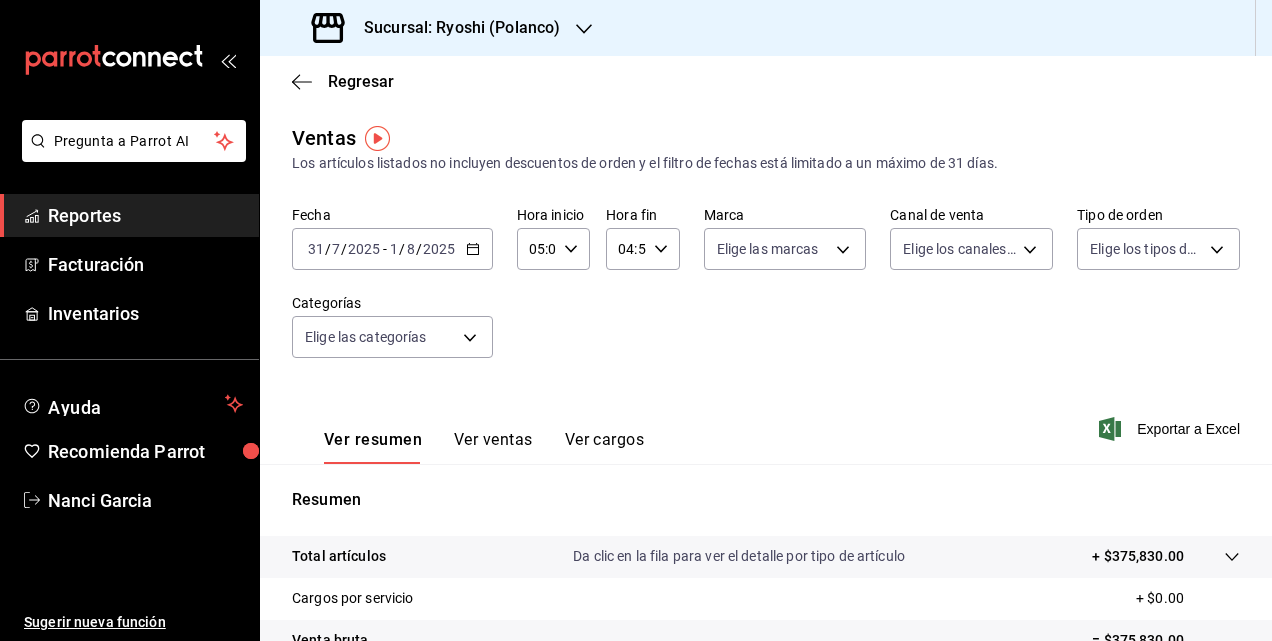 click on "[DATE] [DATE] - [DATE] [DATE]" at bounding box center (392, 249) 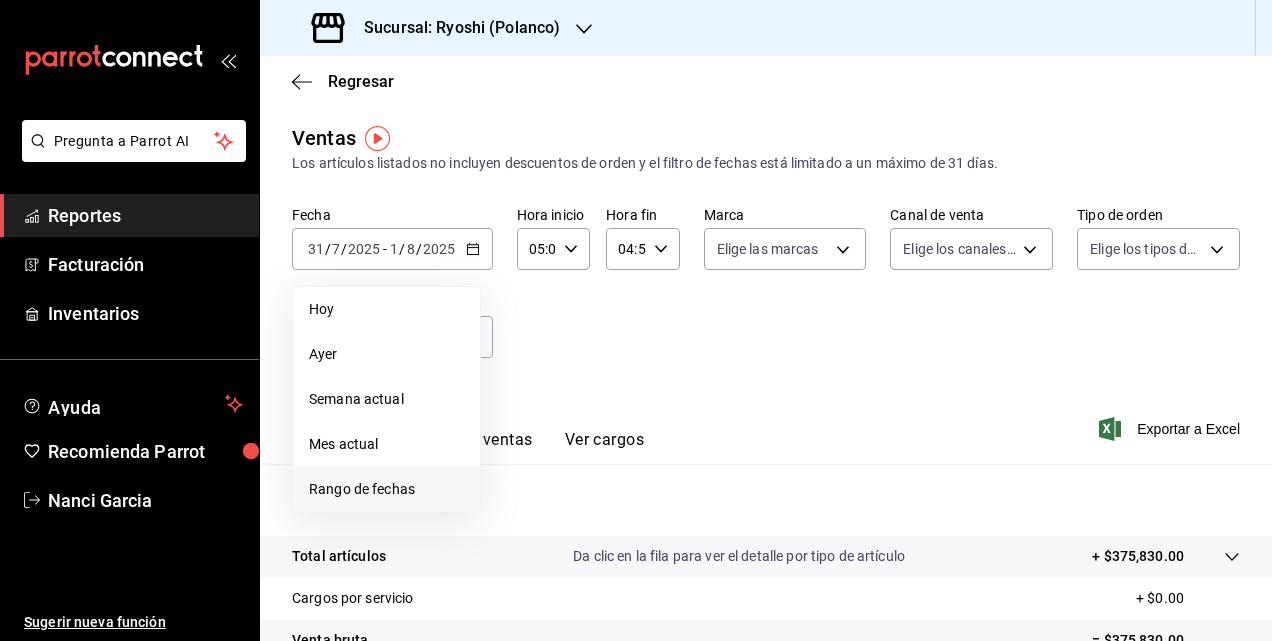 click on "Rango de fechas" at bounding box center (386, 489) 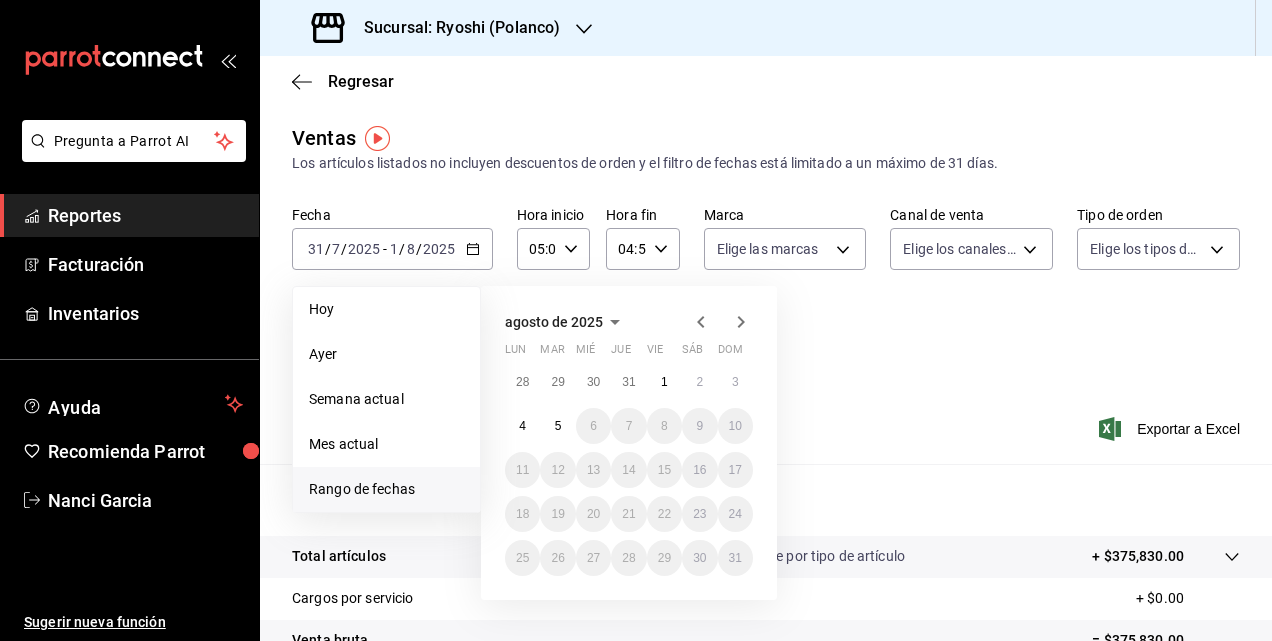 click 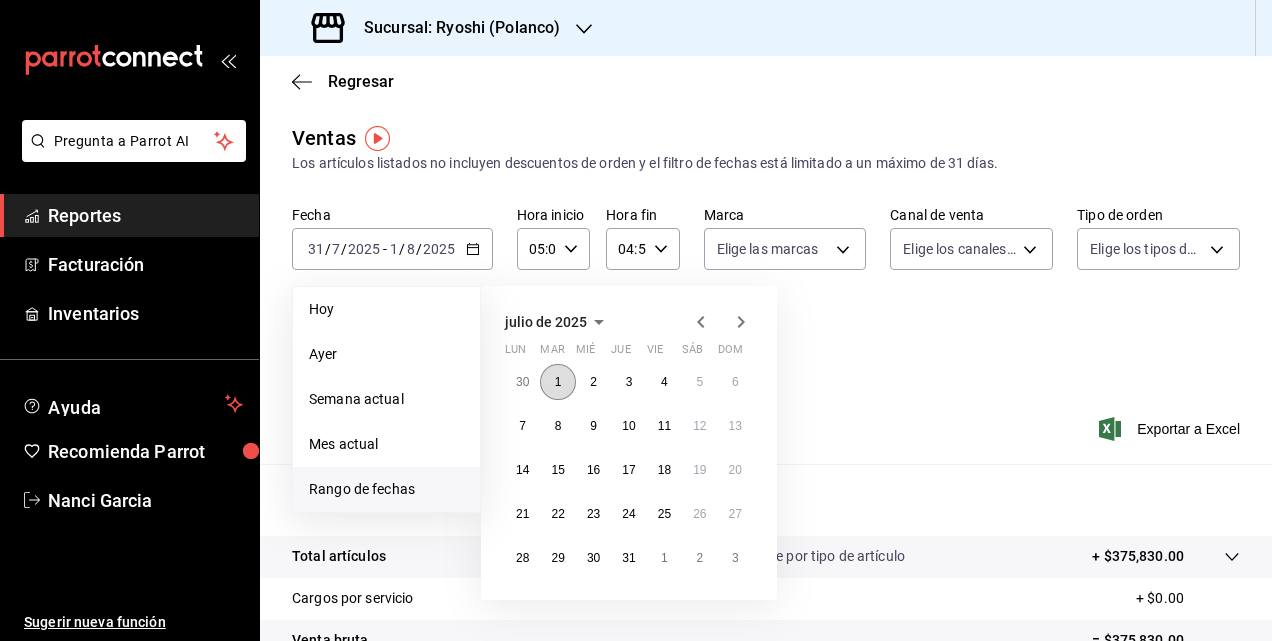 click on "1" at bounding box center [557, 382] 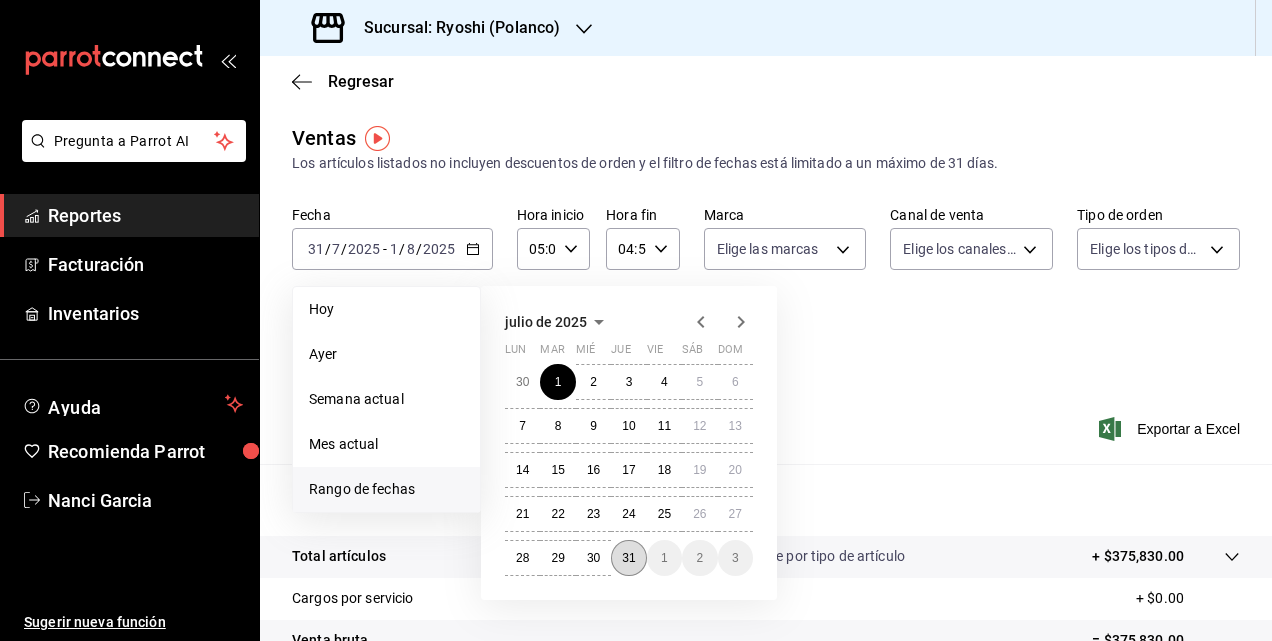 click on "31" at bounding box center [628, 558] 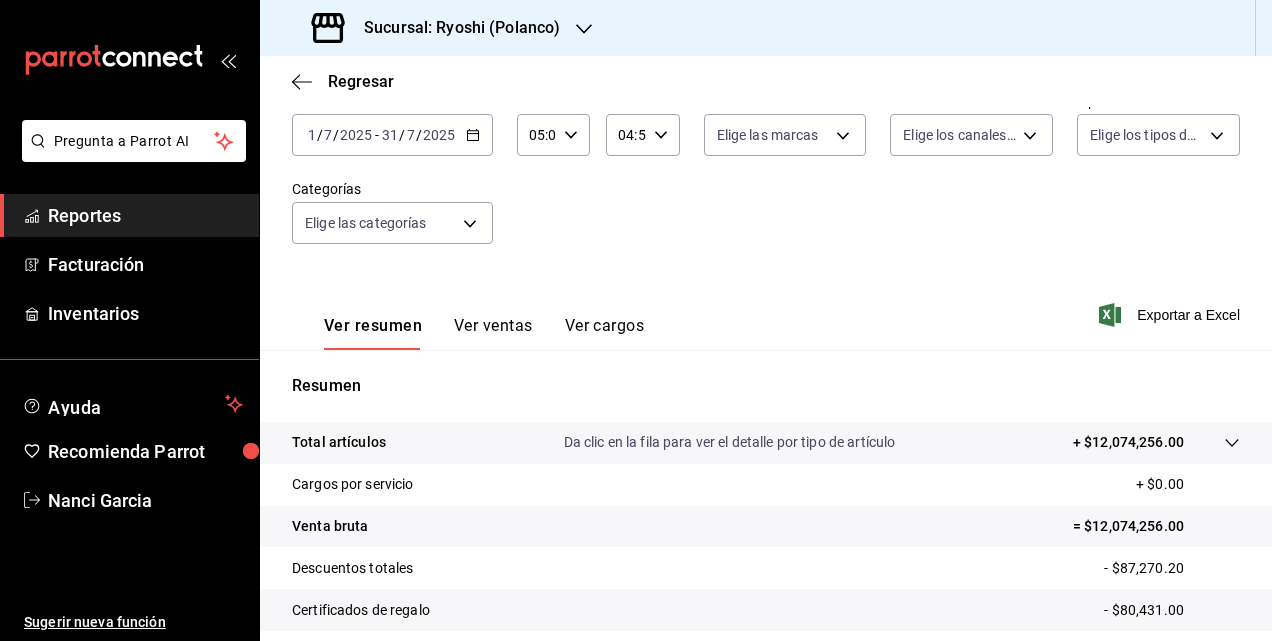 scroll, scrollTop: 100, scrollLeft: 0, axis: vertical 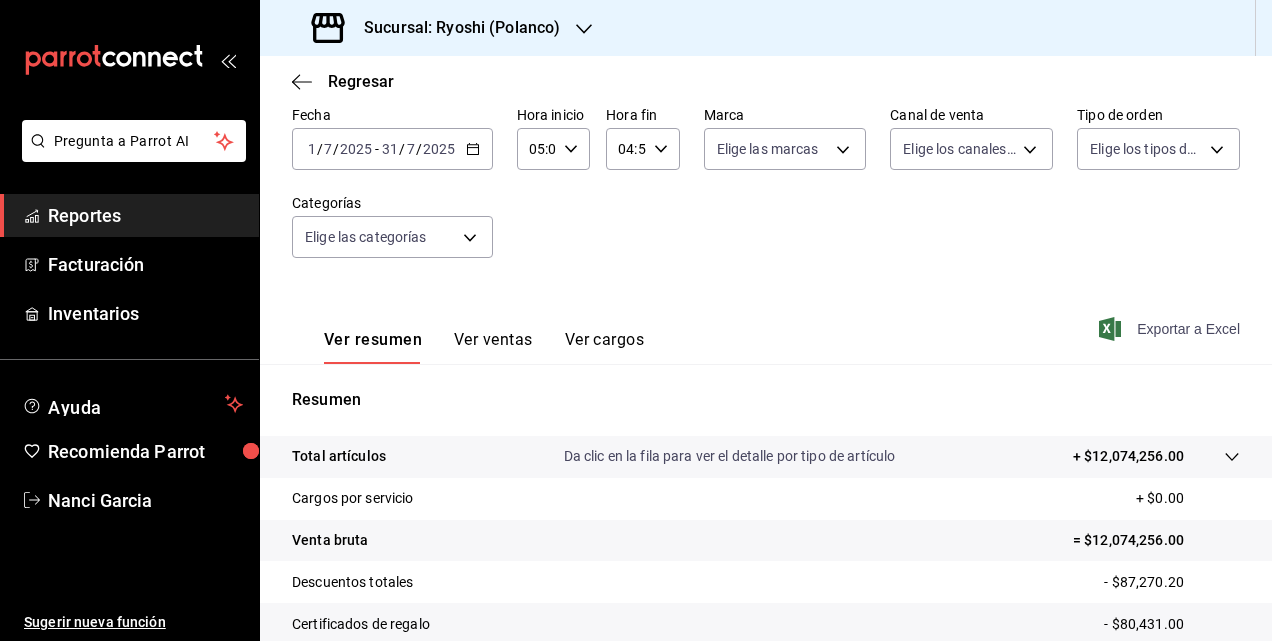 click on "Exportar a Excel" at bounding box center [1171, 329] 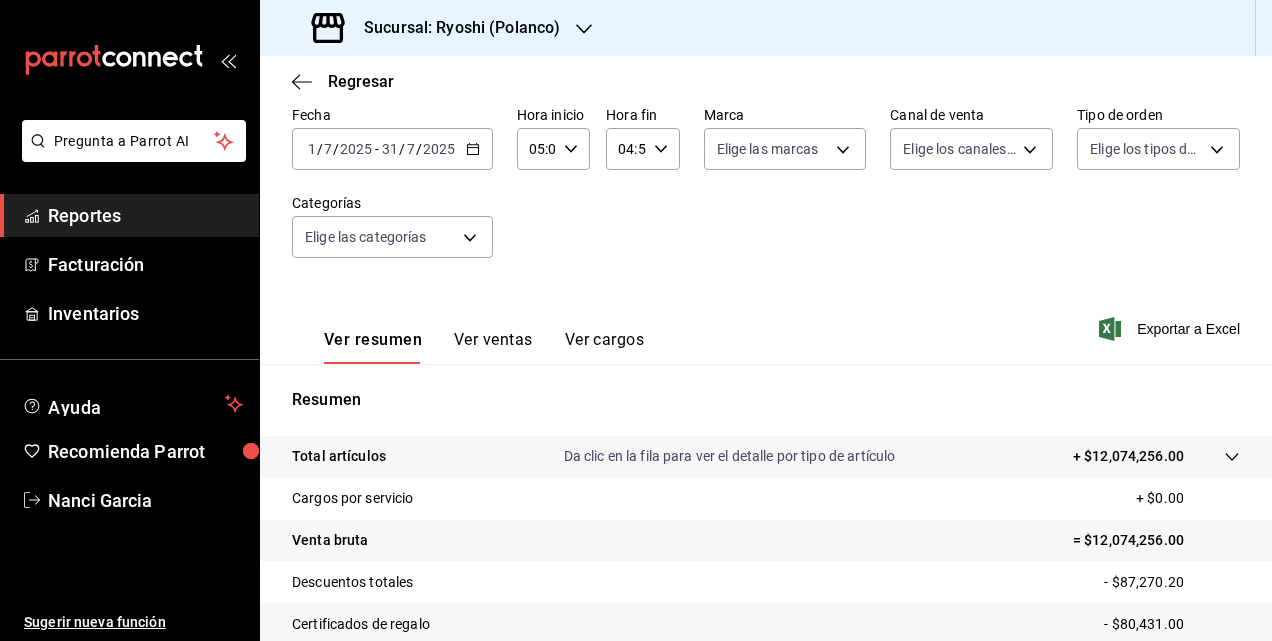 click on "Fecha [DATE] [DATE] - [DATE] [DATE] Hora inicio [TIME] Hora inicio Hora fin [TIME] Hora fin Marca Elige las marcas Canal de venta Elige los canales de venta Tipo de orden Elige los tipos de orden Categorías Elige las categorías" at bounding box center [766, 194] 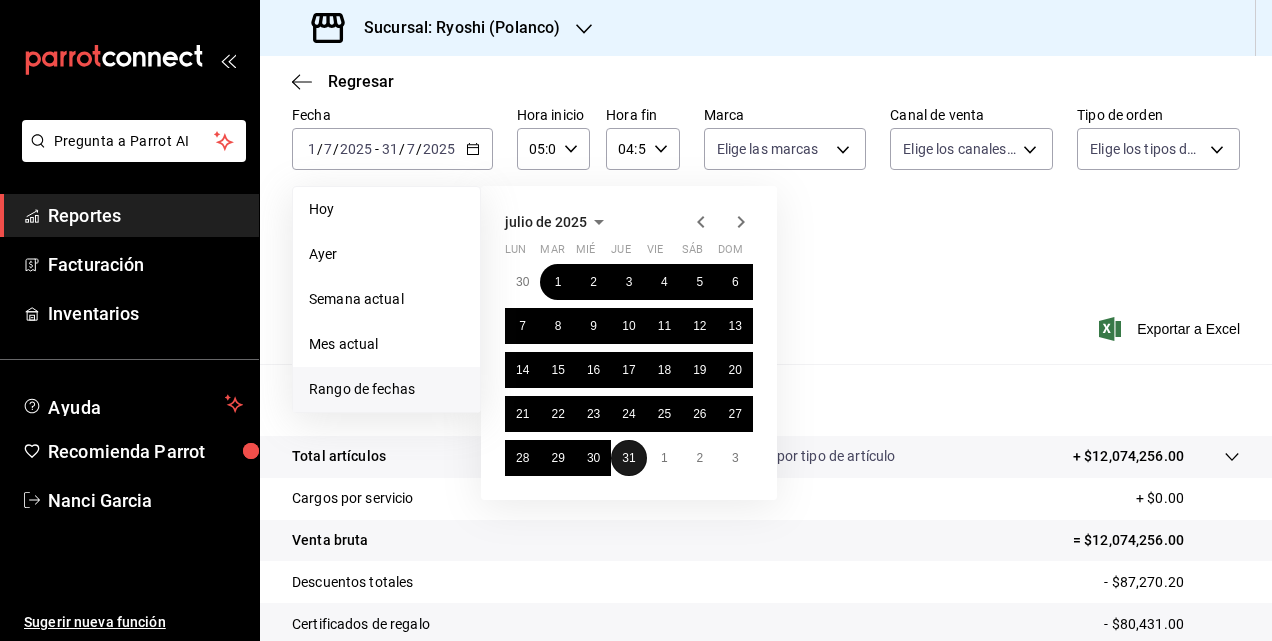 click on "31" at bounding box center [628, 458] 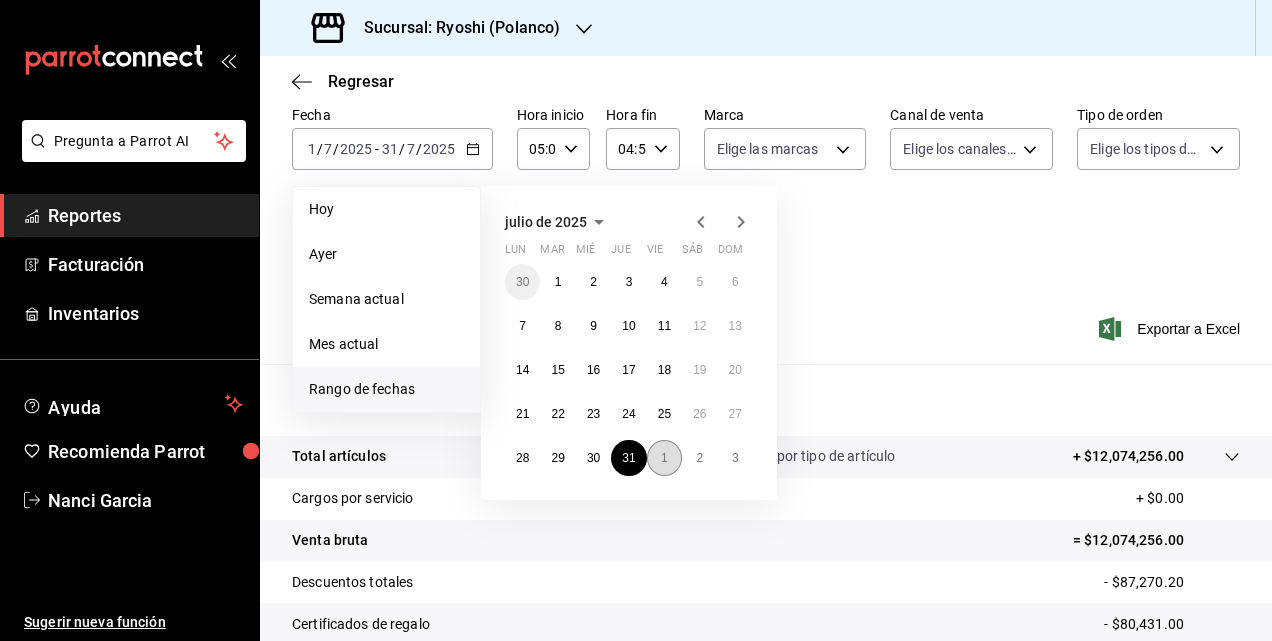 click on "1" at bounding box center [664, 458] 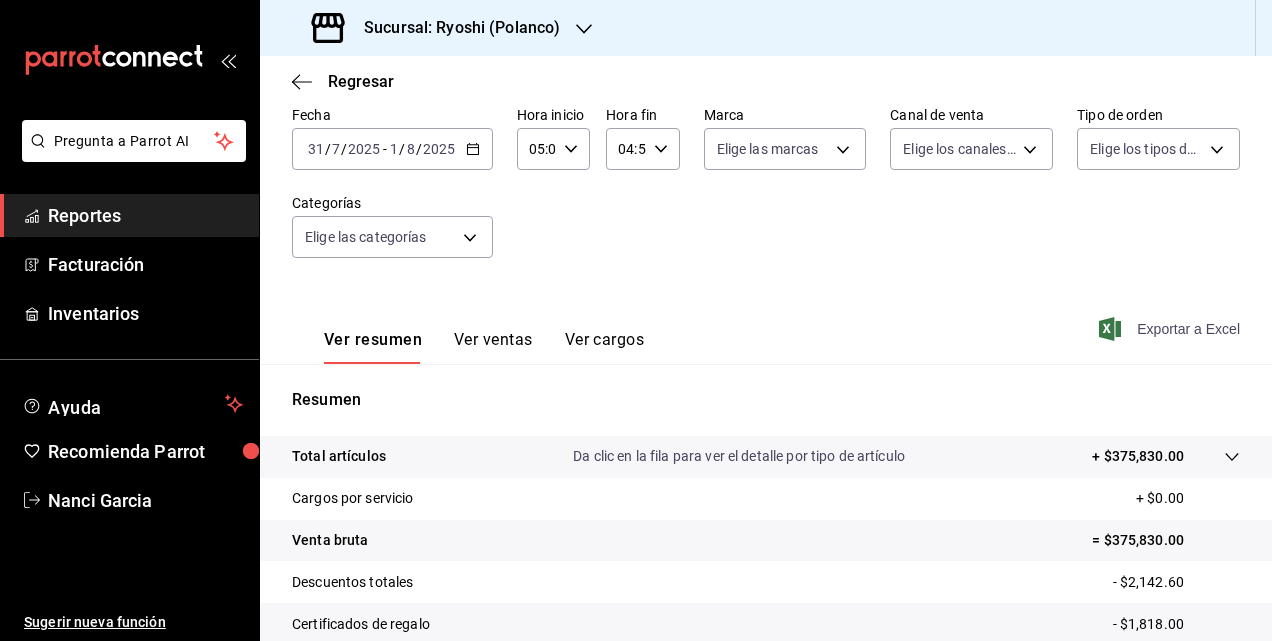 click on "Exportar a Excel" at bounding box center (1171, 329) 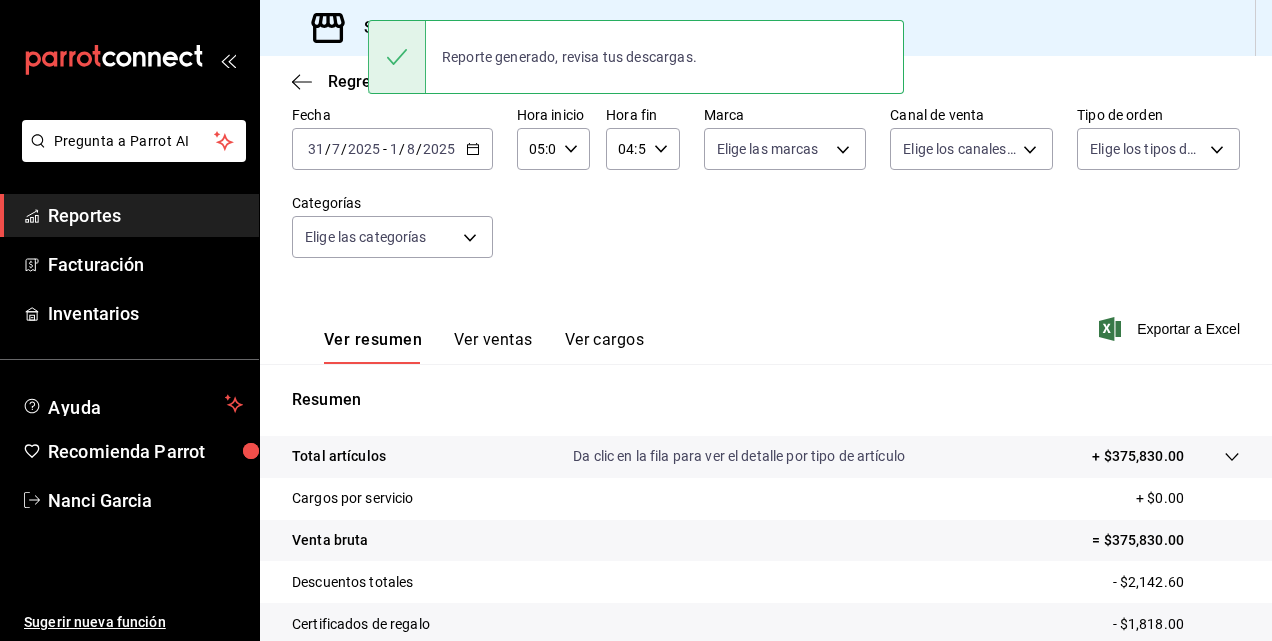 click 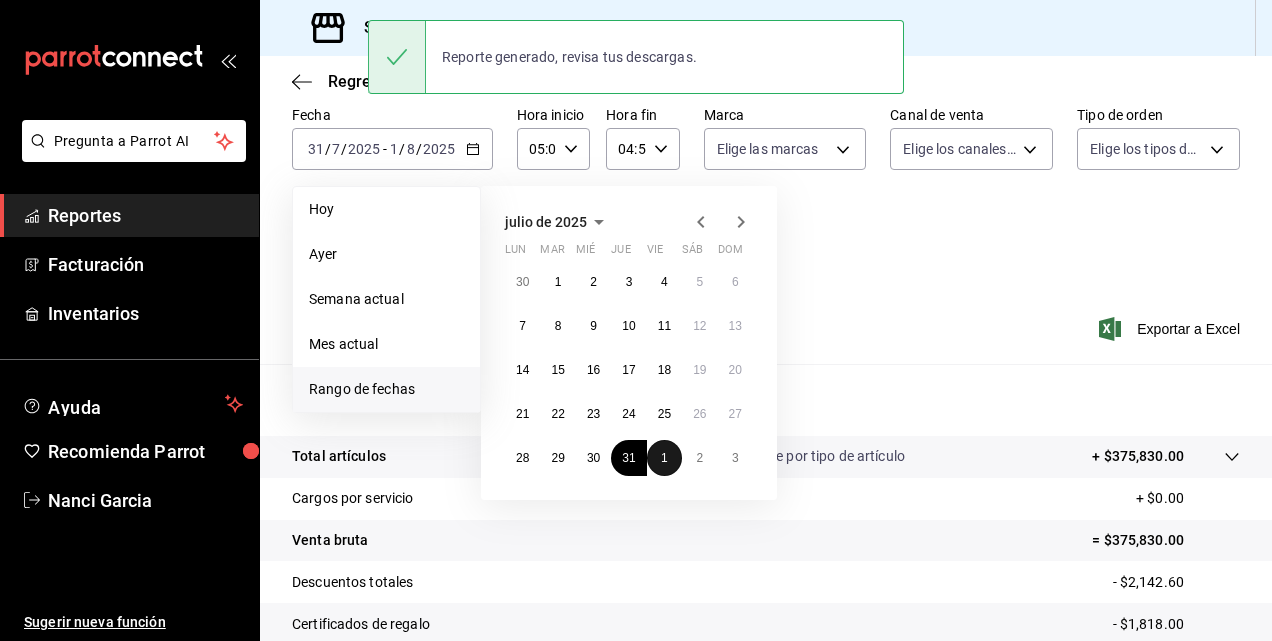 click on "1" at bounding box center [664, 458] 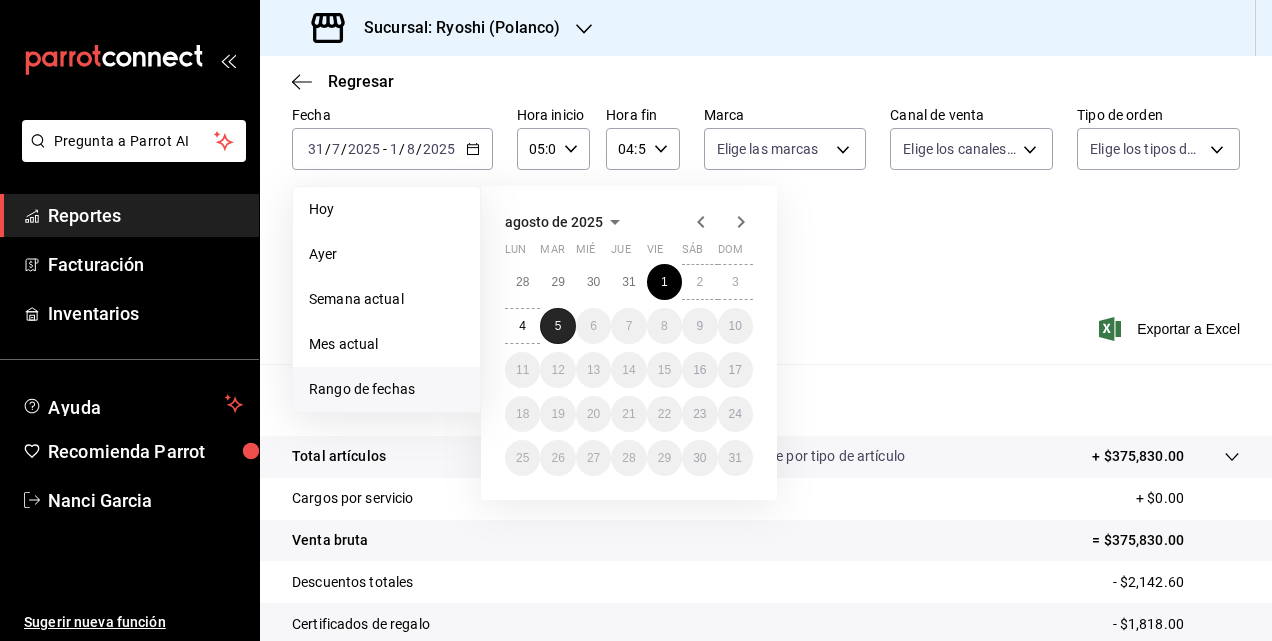 click on "5" at bounding box center [557, 326] 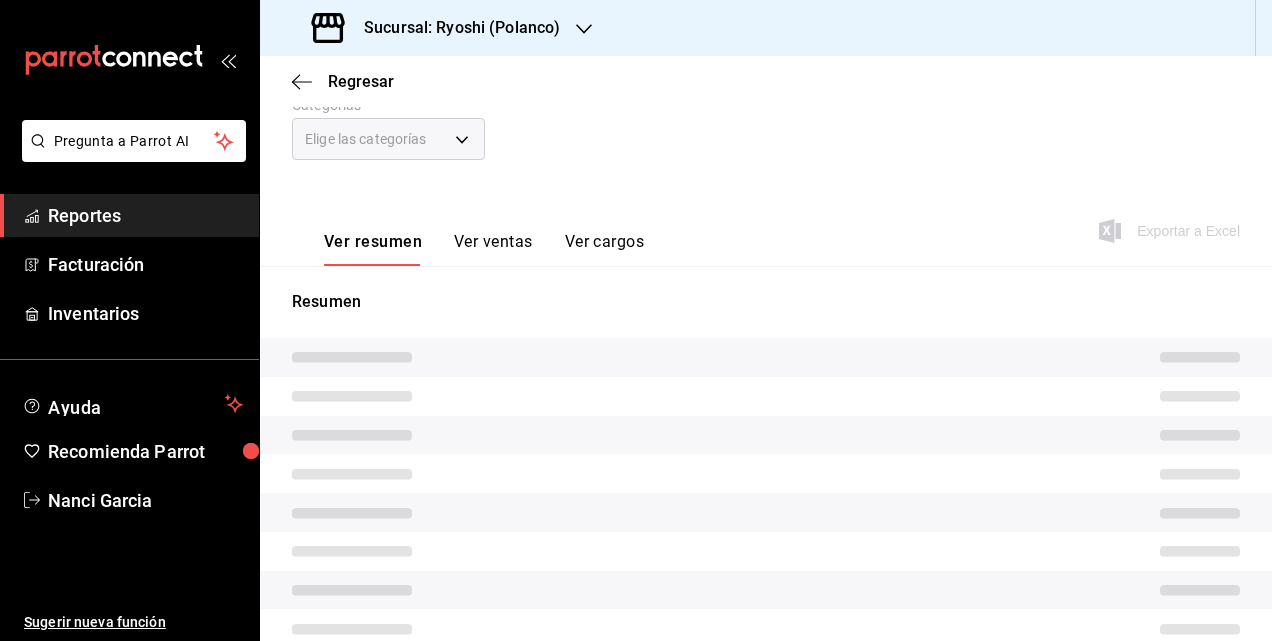 scroll, scrollTop: 200, scrollLeft: 0, axis: vertical 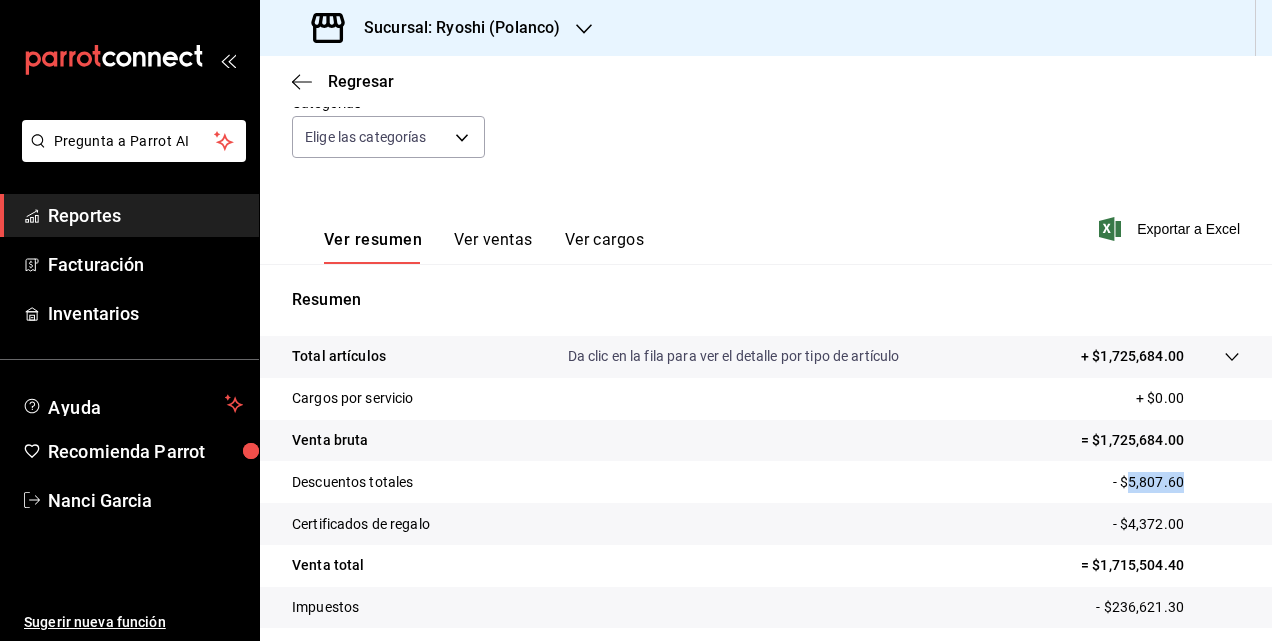 drag, startPoint x: 1114, startPoint y: 482, endPoint x: 1170, endPoint y: 486, distance: 56.142673 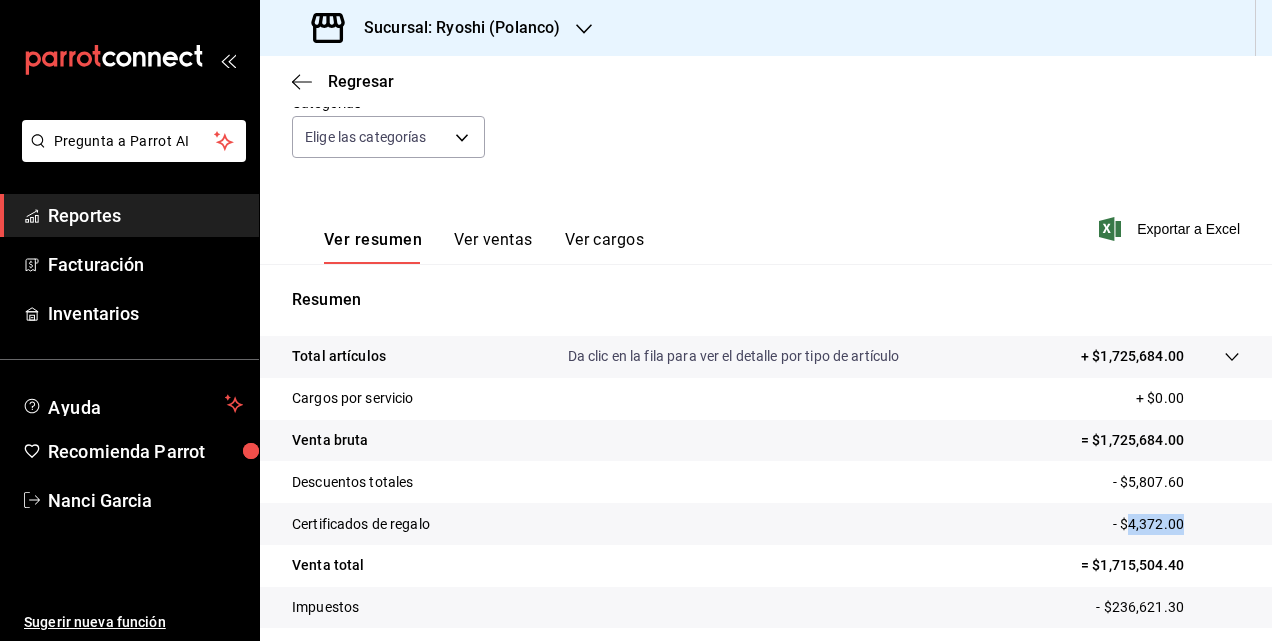 drag, startPoint x: 1114, startPoint y: 525, endPoint x: 1175, endPoint y: 520, distance: 61.204575 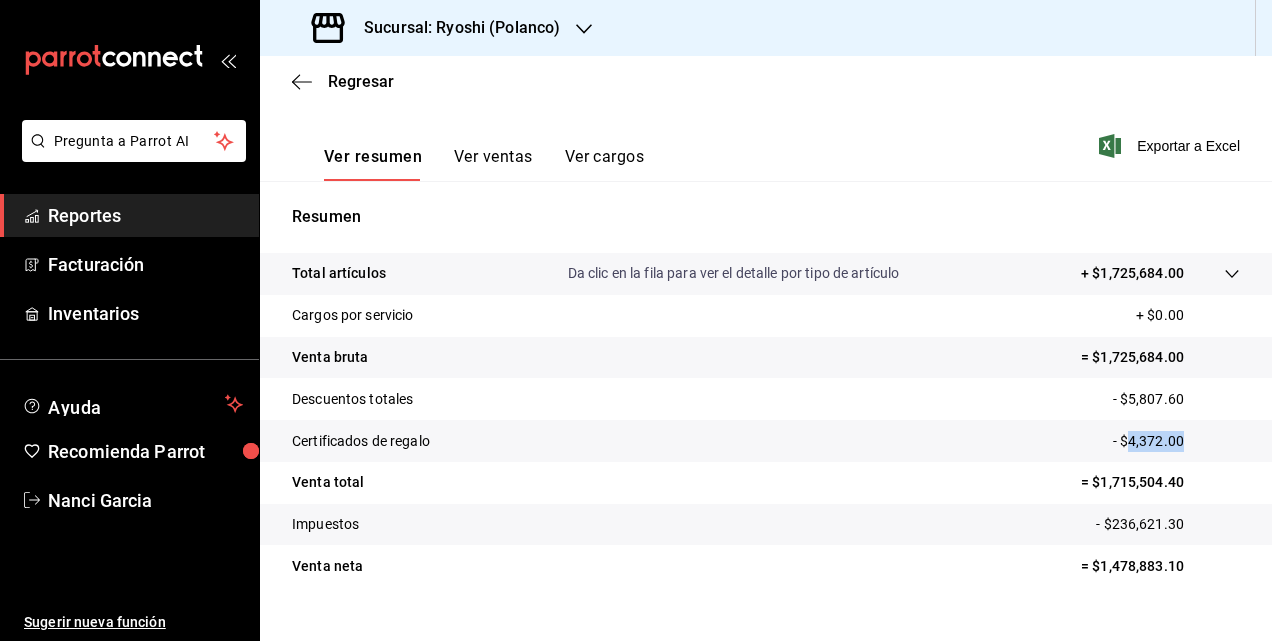 scroll, scrollTop: 317, scrollLeft: 0, axis: vertical 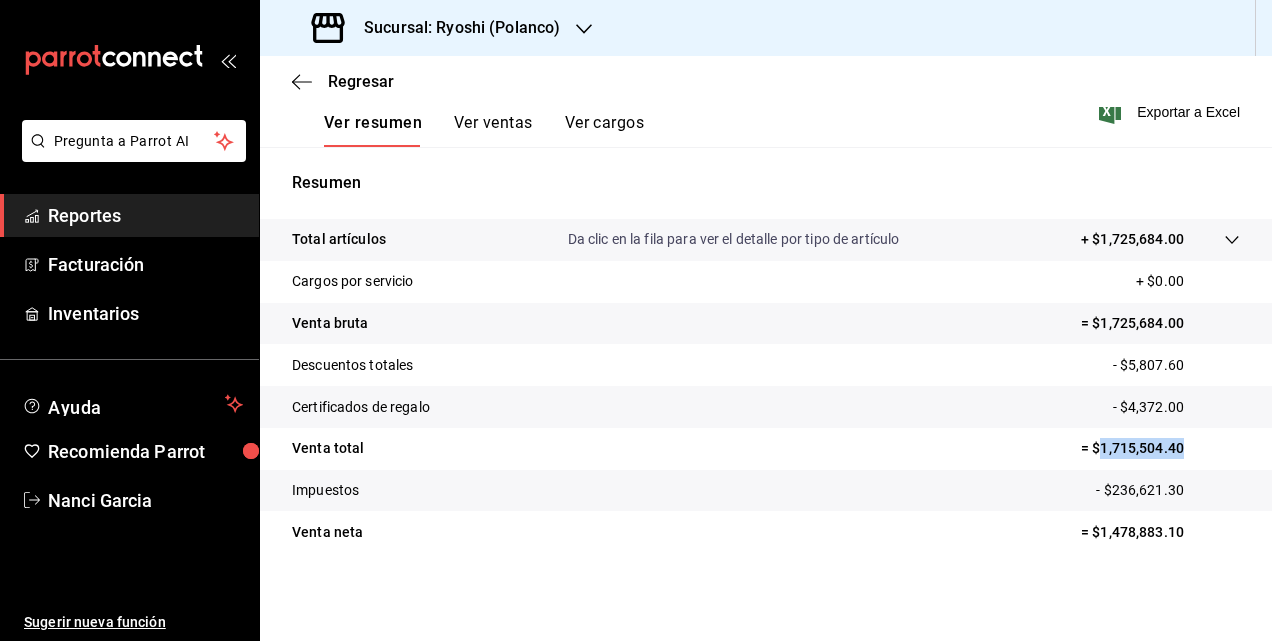 drag, startPoint x: 1088, startPoint y: 451, endPoint x: 1172, endPoint y: 455, distance: 84.095184 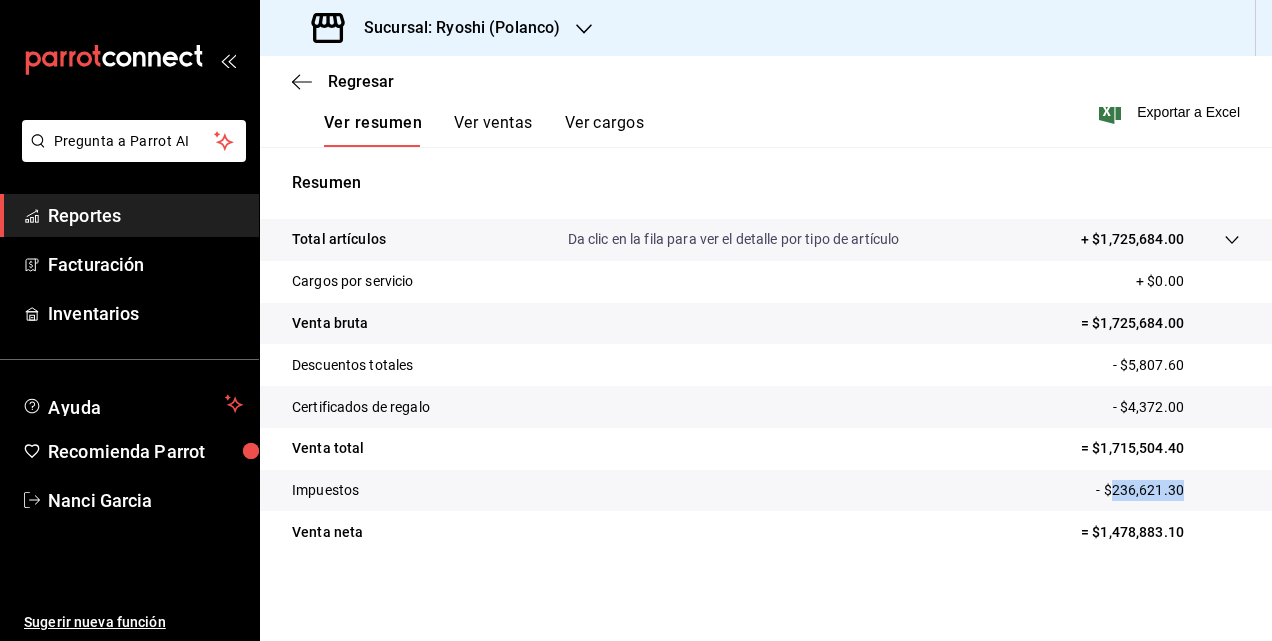 drag, startPoint x: 1096, startPoint y: 491, endPoint x: 1174, endPoint y: 486, distance: 78.160095 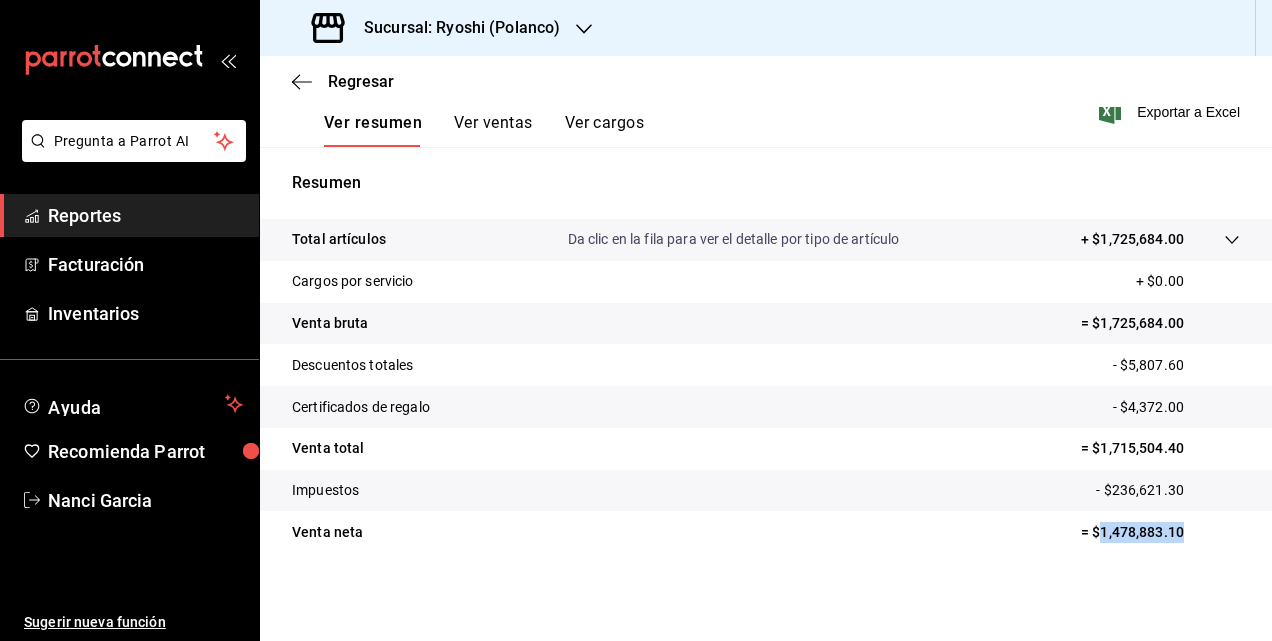 drag, startPoint x: 1084, startPoint y: 532, endPoint x: 1181, endPoint y: 526, distance: 97.18539 